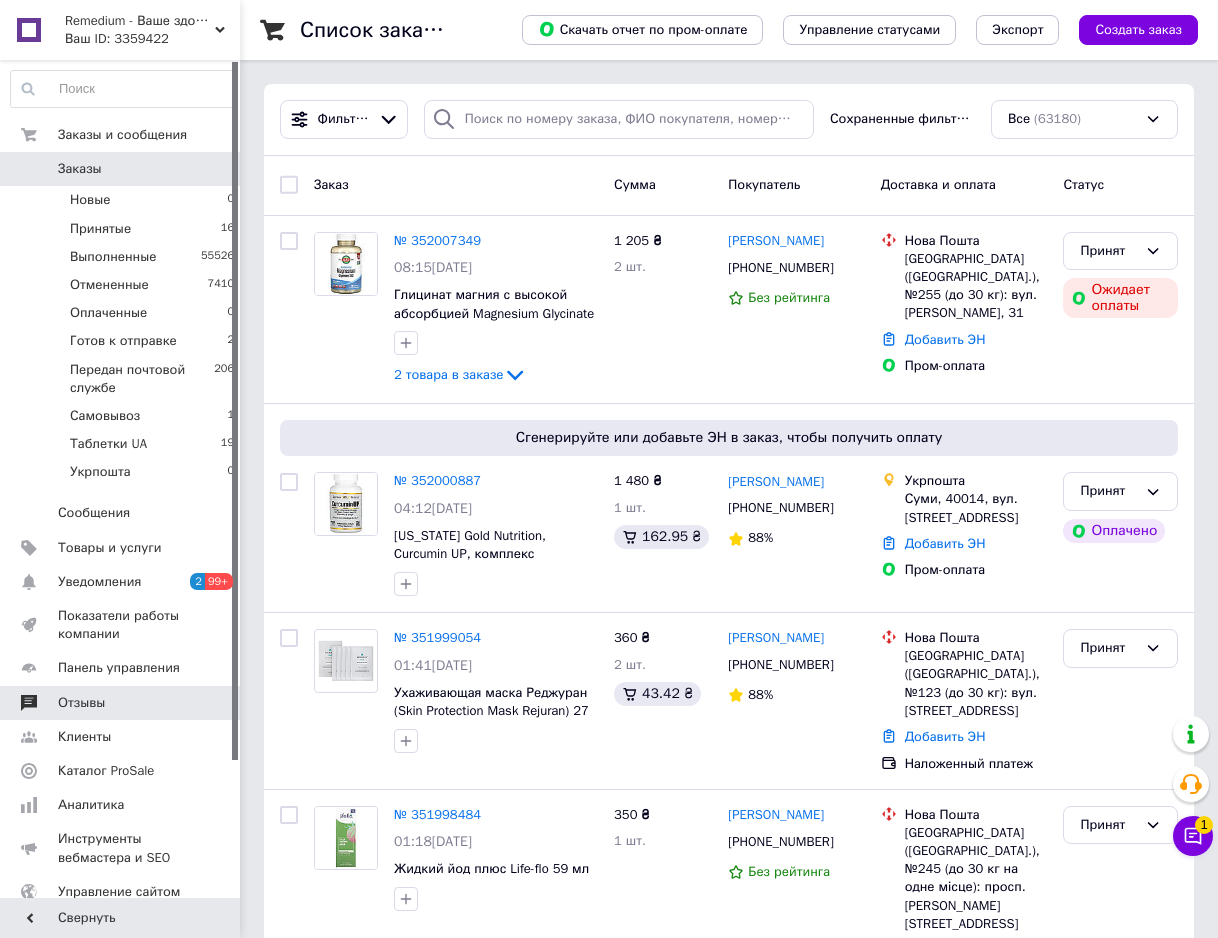 scroll, scrollTop: 0, scrollLeft: 0, axis: both 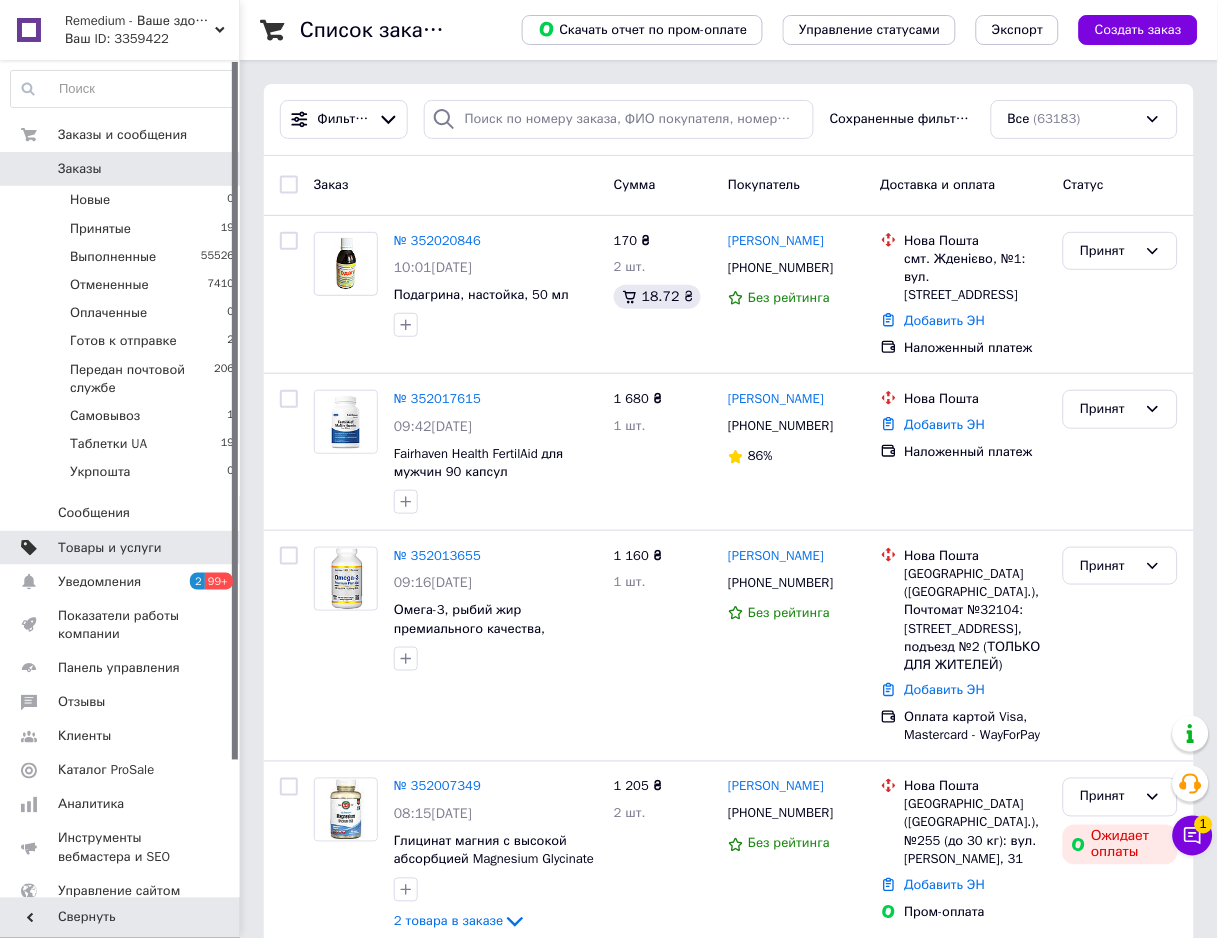 click on "Товары и услуги" at bounding box center (110, 548) 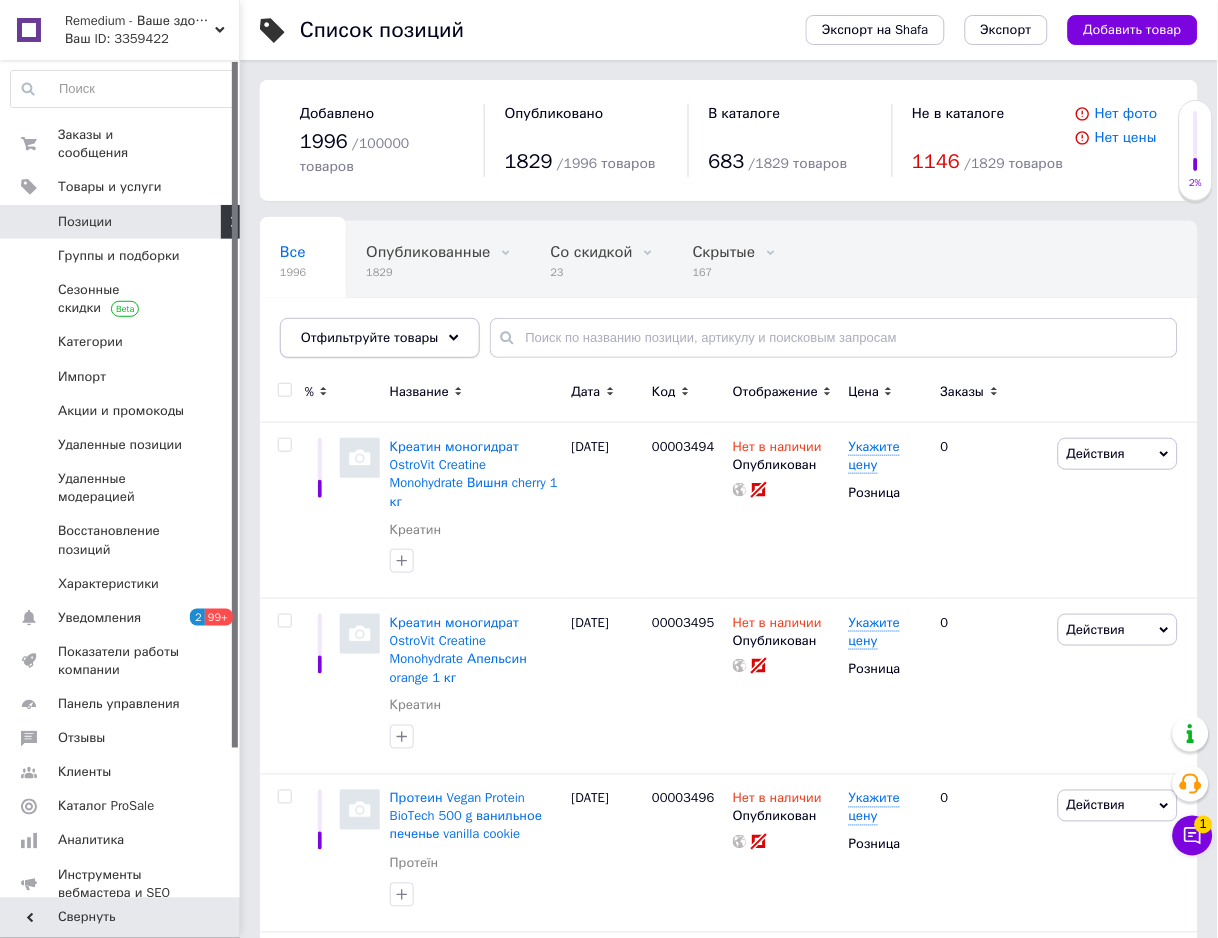click on "Отфильтруйте товары" at bounding box center (370, 337) 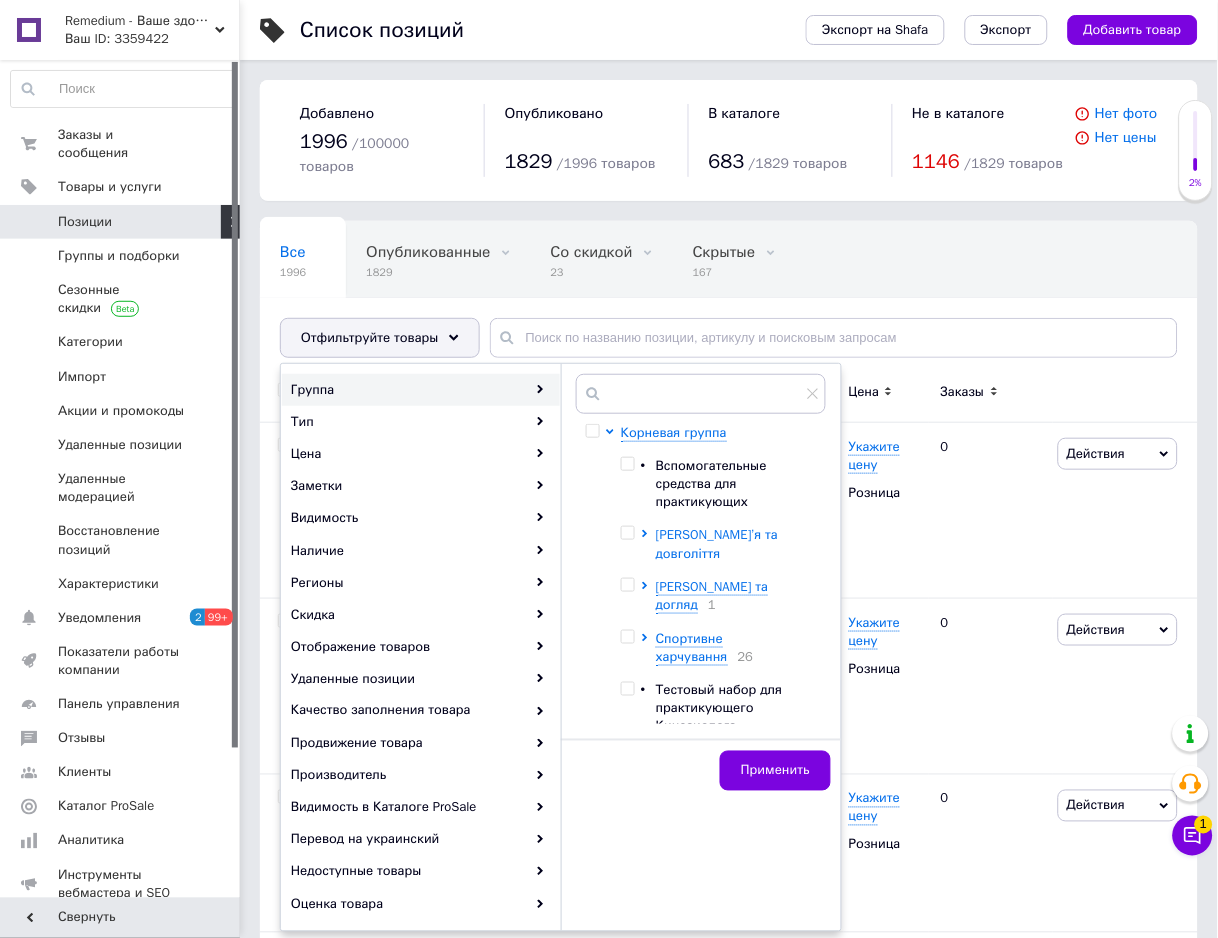 click on "[PERSON_NAME]’я та довголіття" at bounding box center [717, 543] 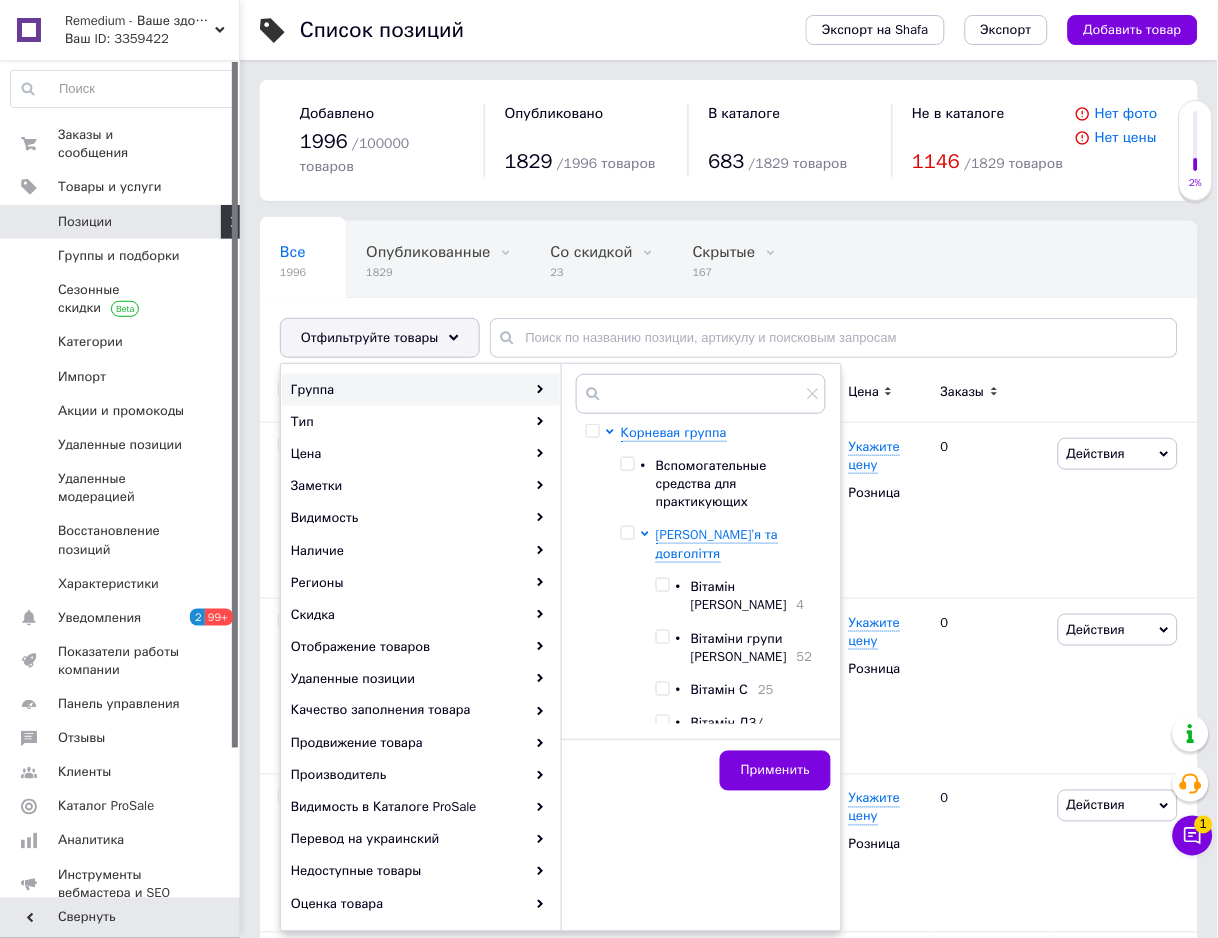 click at bounding box center (662, 637) 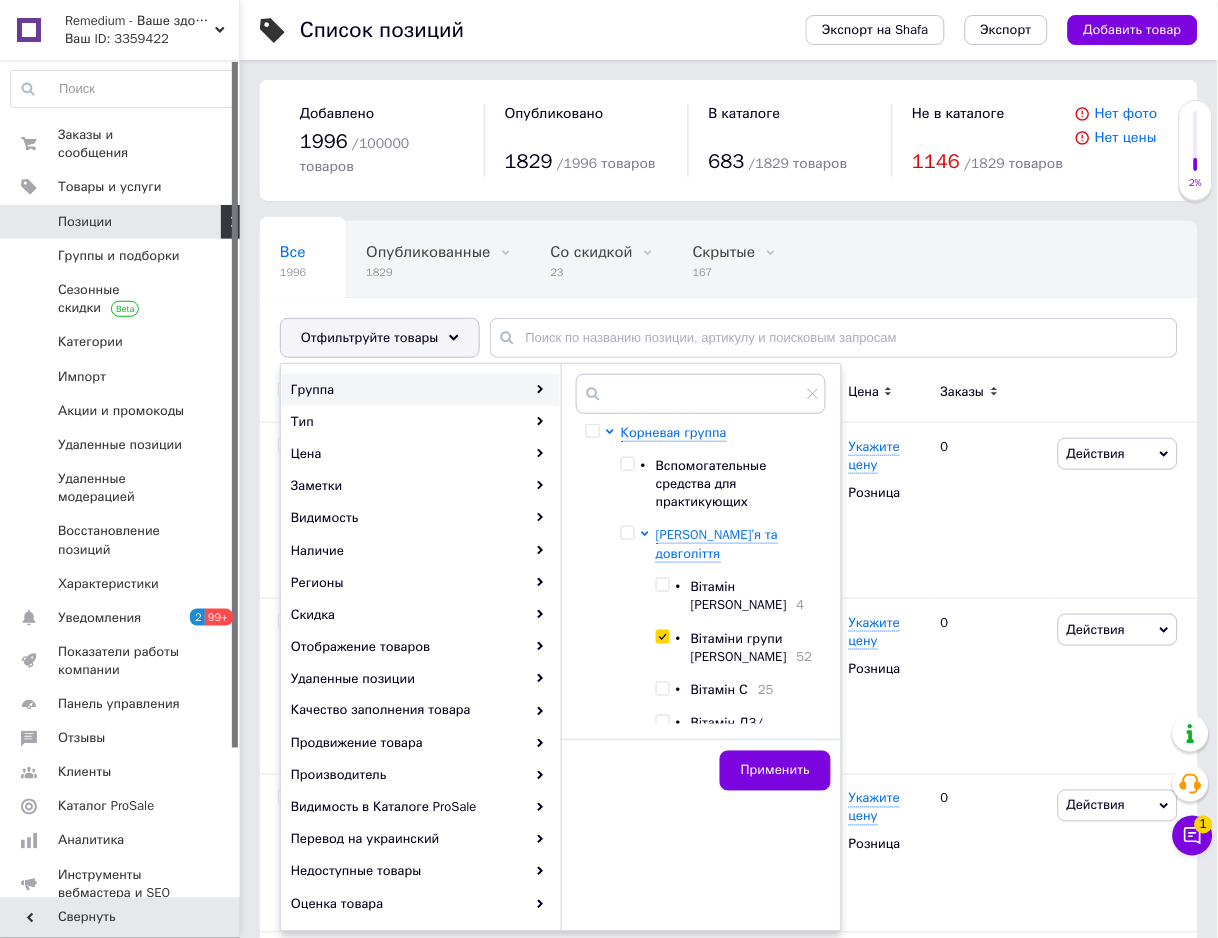 checkbox on "true" 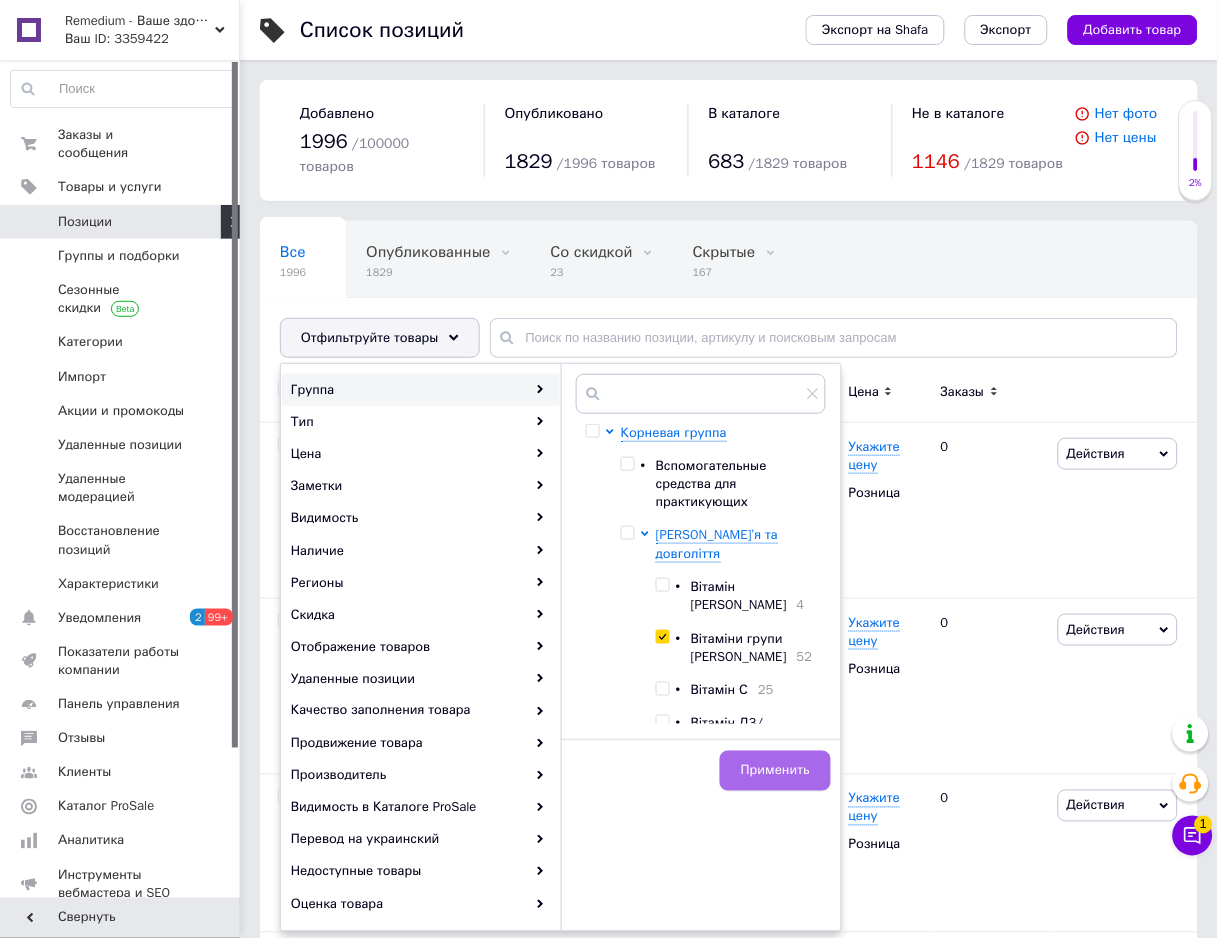 click on "Применить" at bounding box center [775, 771] 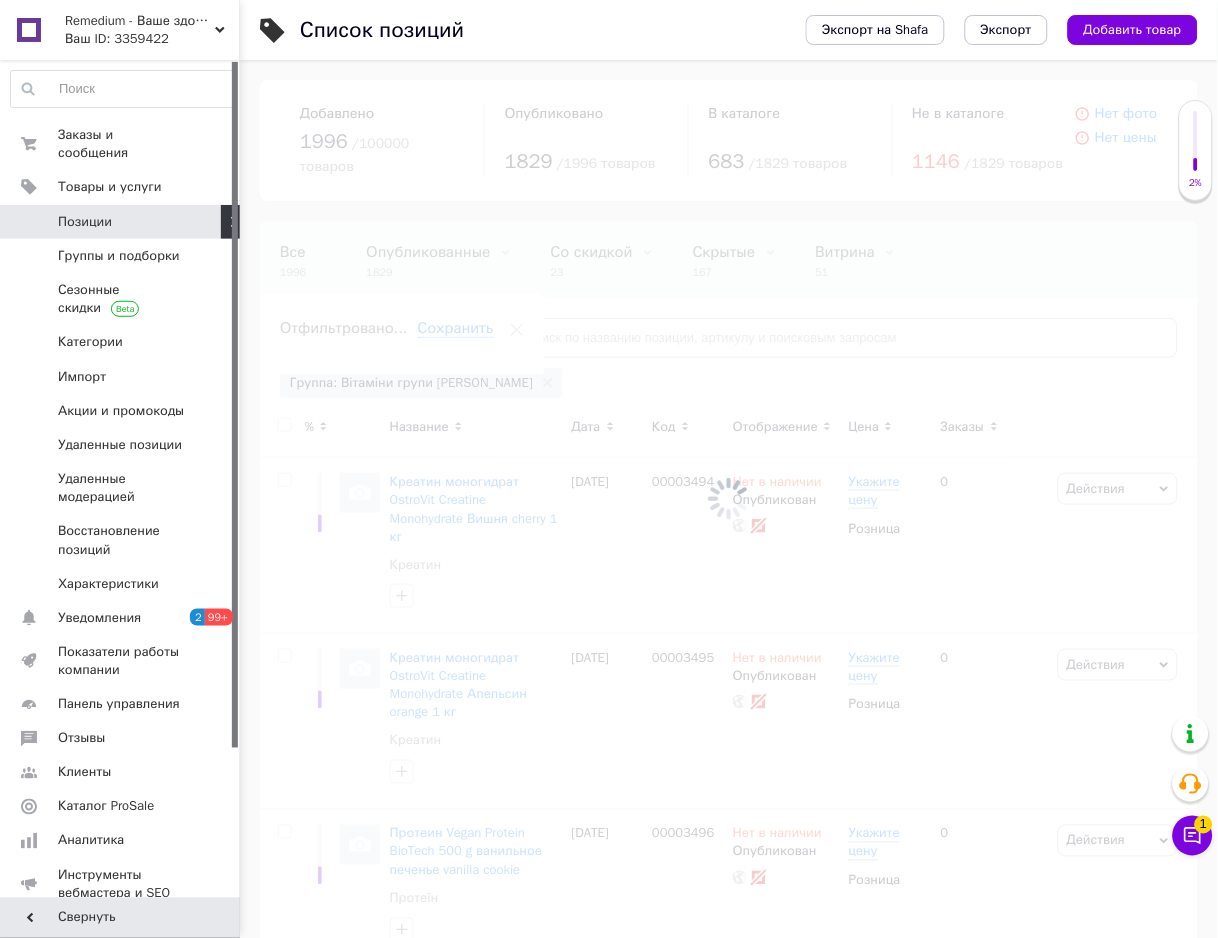 scroll, scrollTop: 0, scrollLeft: 156, axis: horizontal 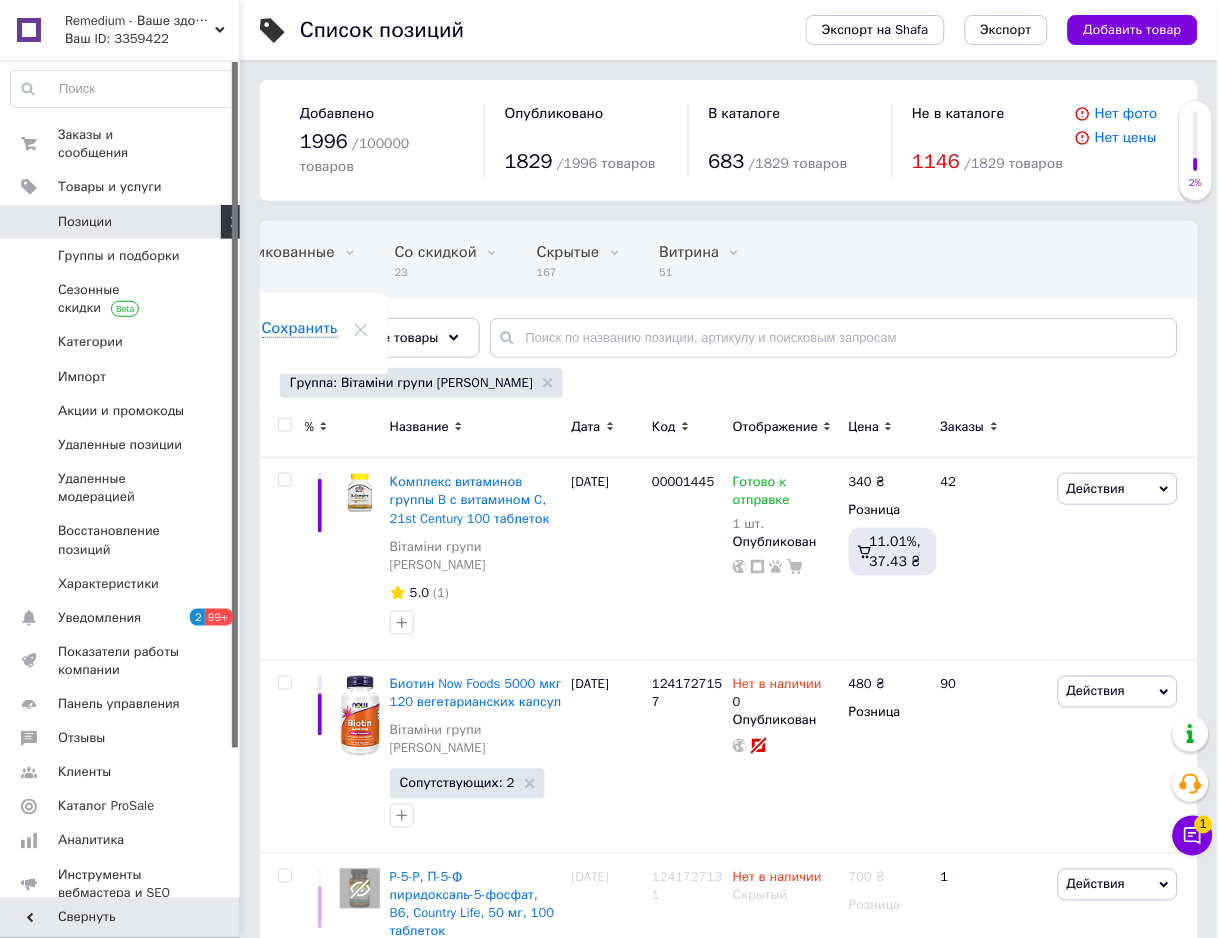 click on "Заказы" at bounding box center [991, 427] 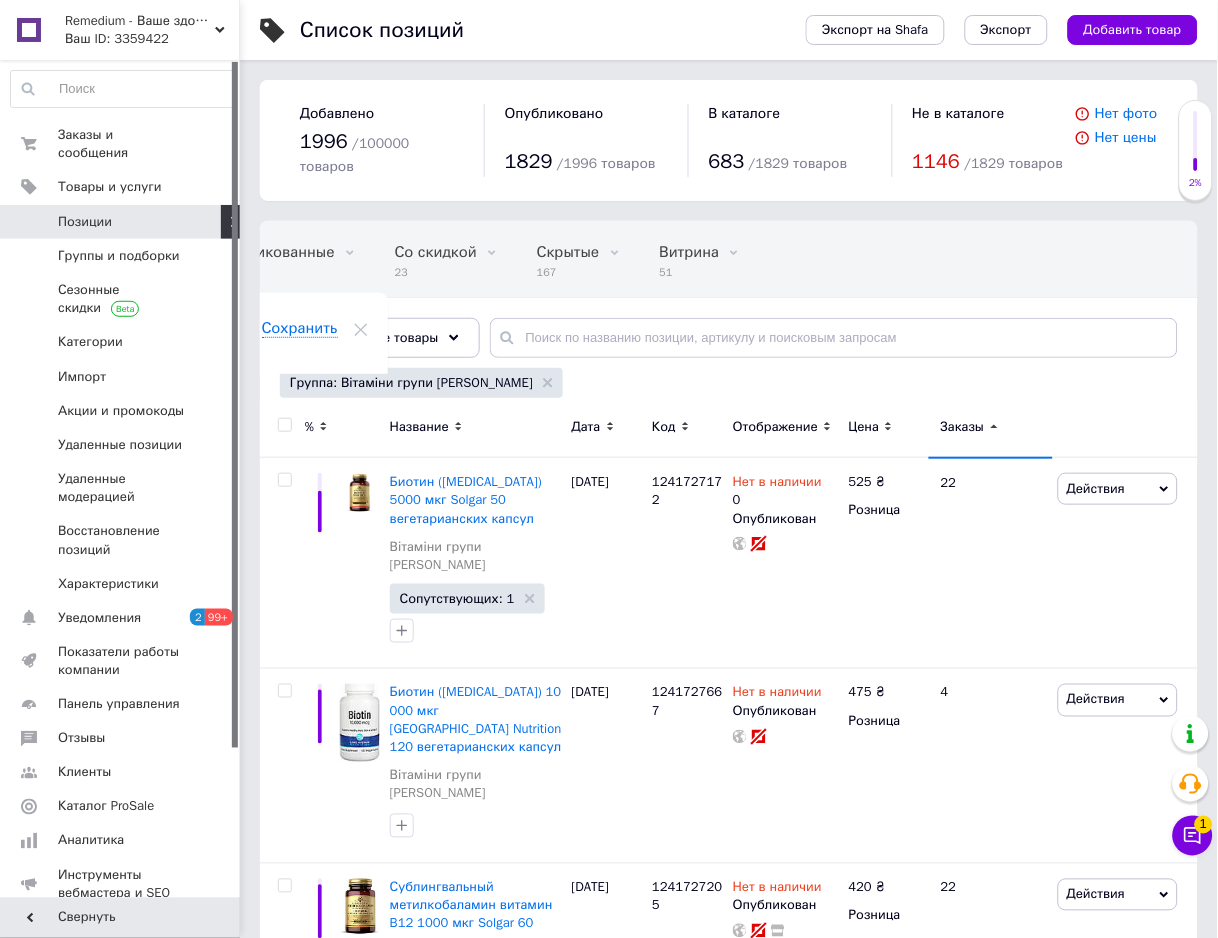 click on "Заказы" at bounding box center (991, 427) 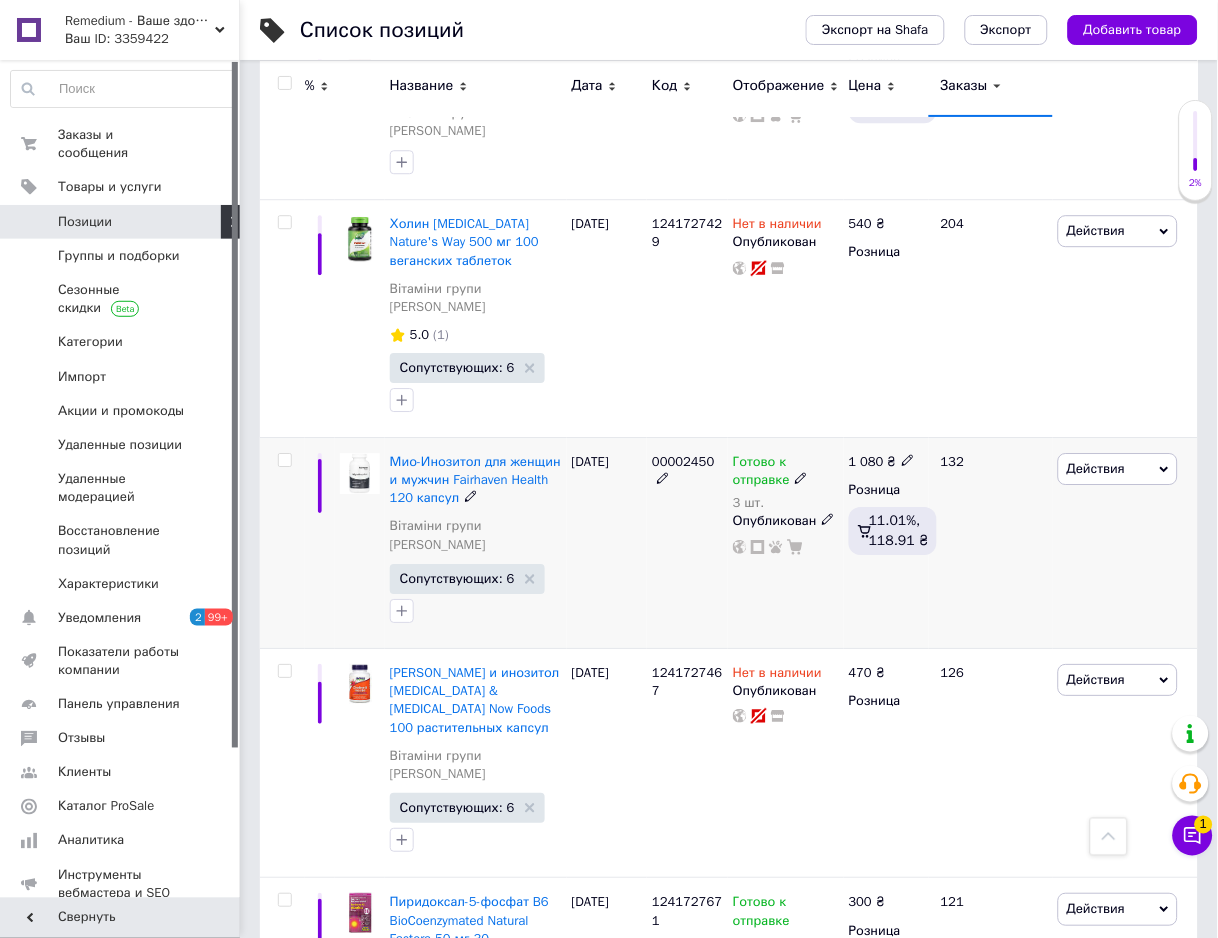 scroll, scrollTop: 888, scrollLeft: 0, axis: vertical 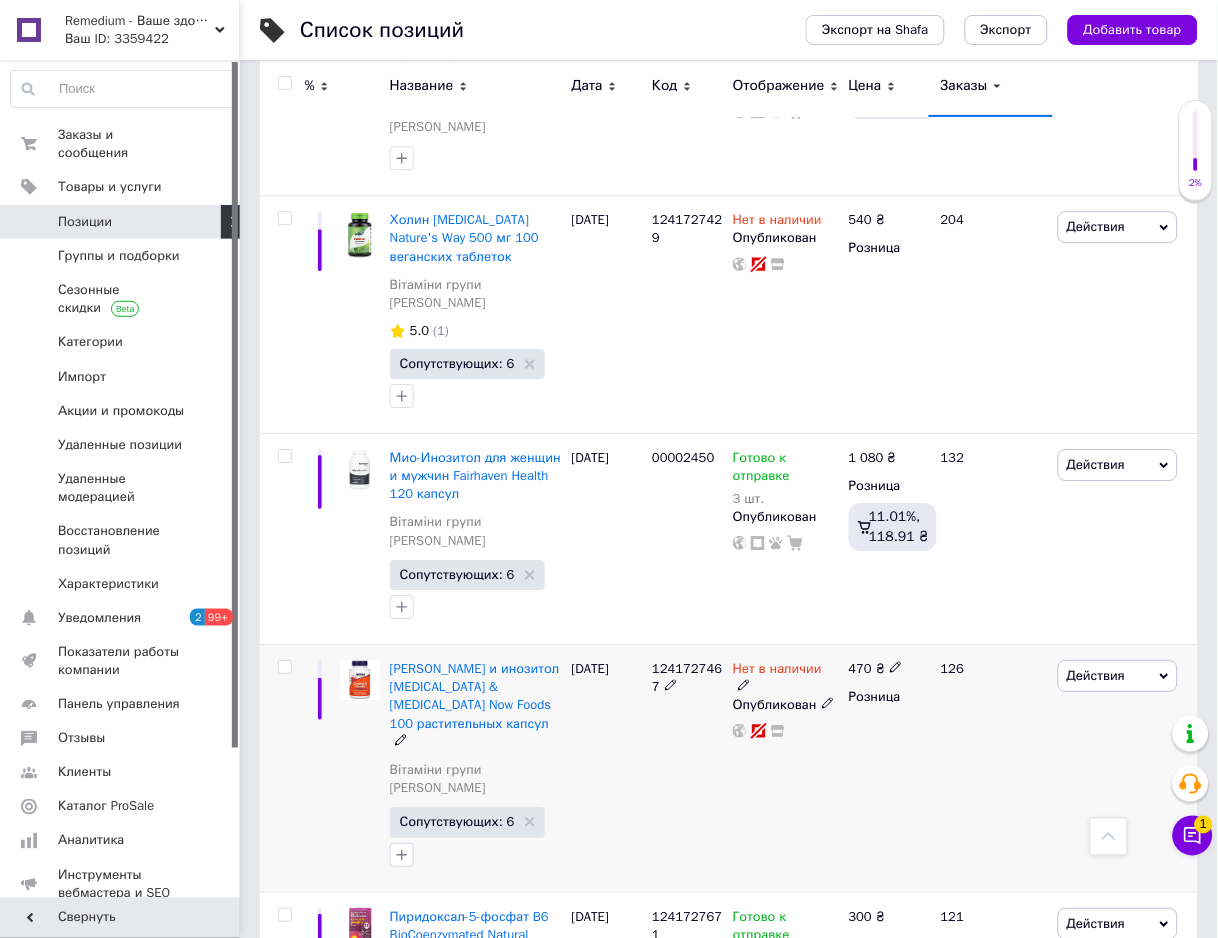 click on "1241727467" at bounding box center [687, 677] 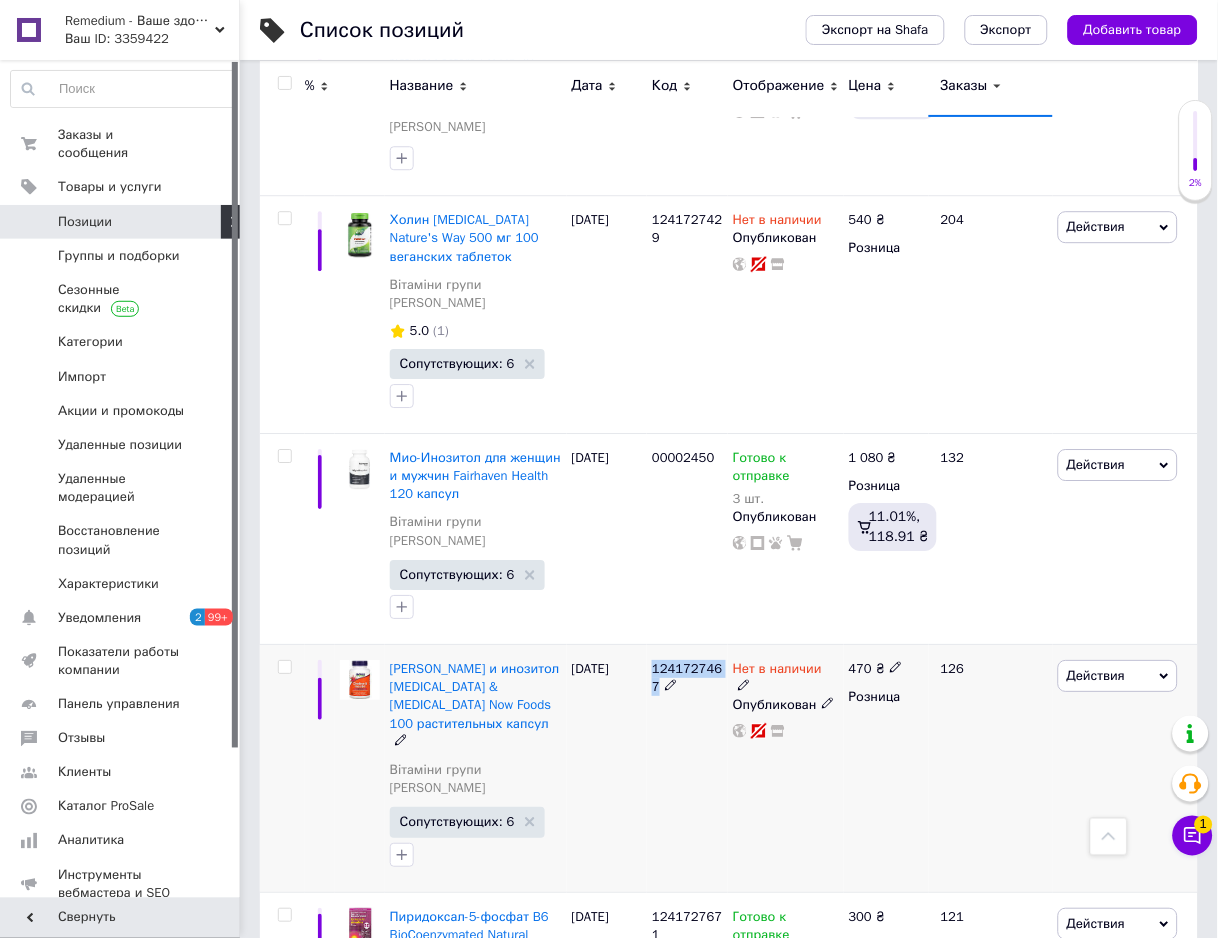 click on "1241727467" at bounding box center (687, 677) 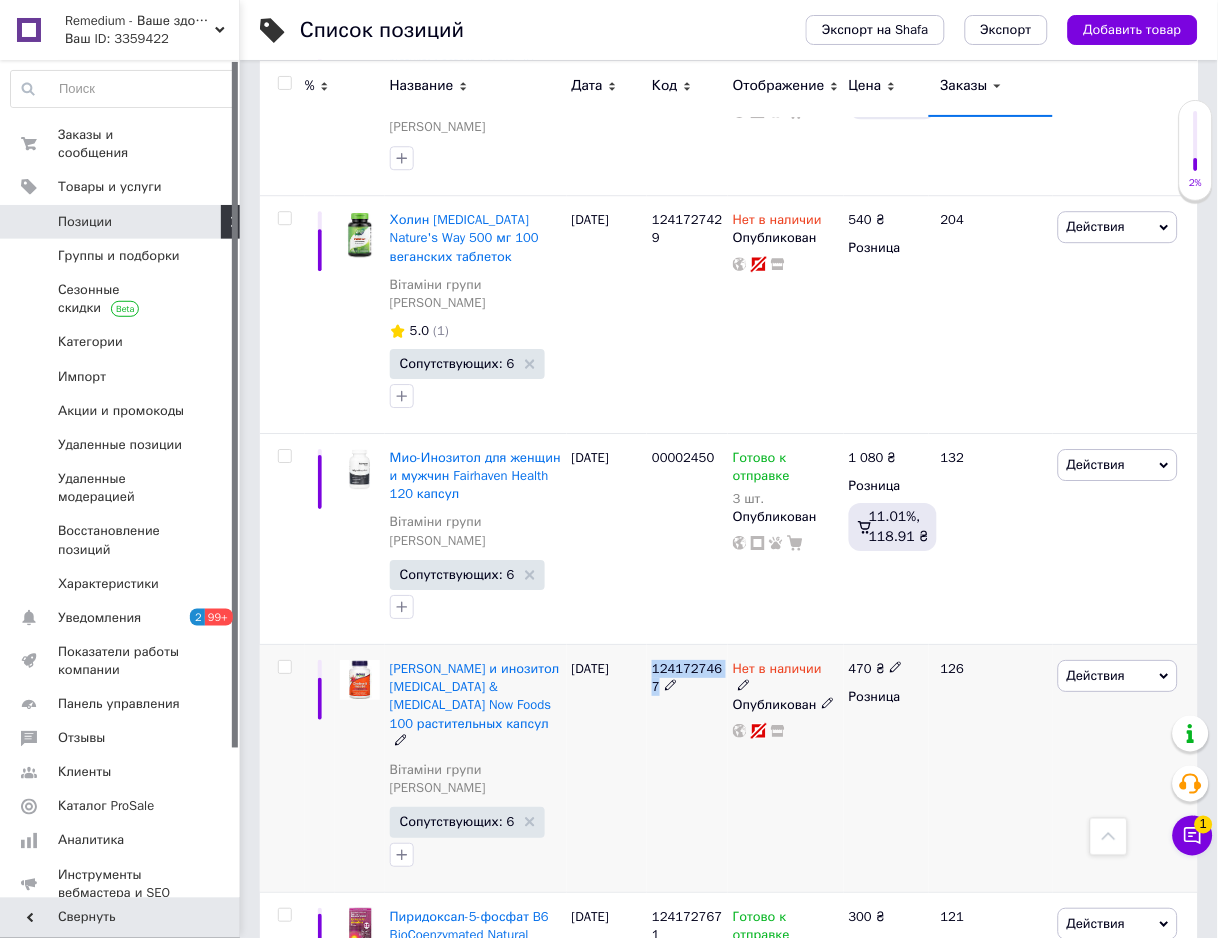 copy on "1241727467" 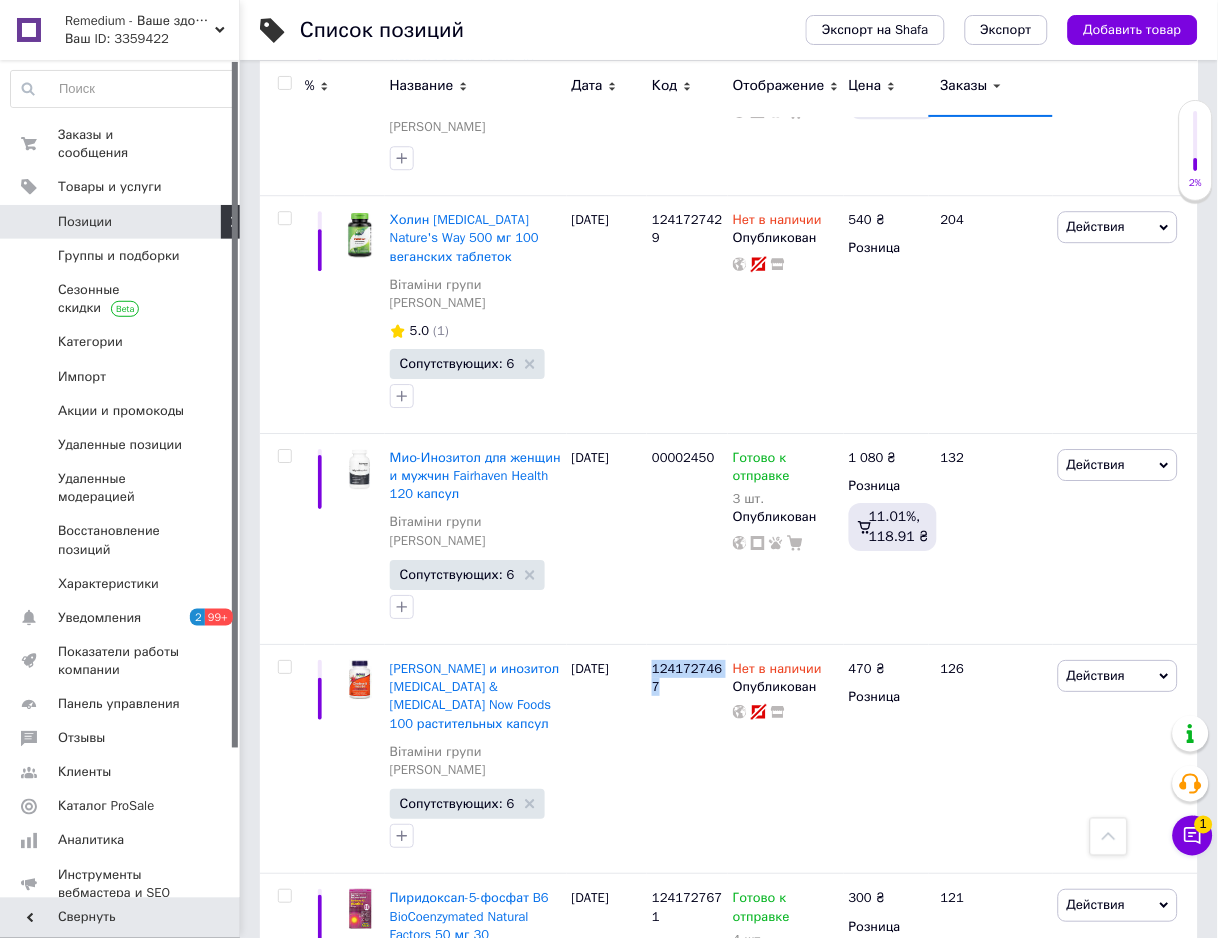 click on "Список позиций" at bounding box center [533, 30] 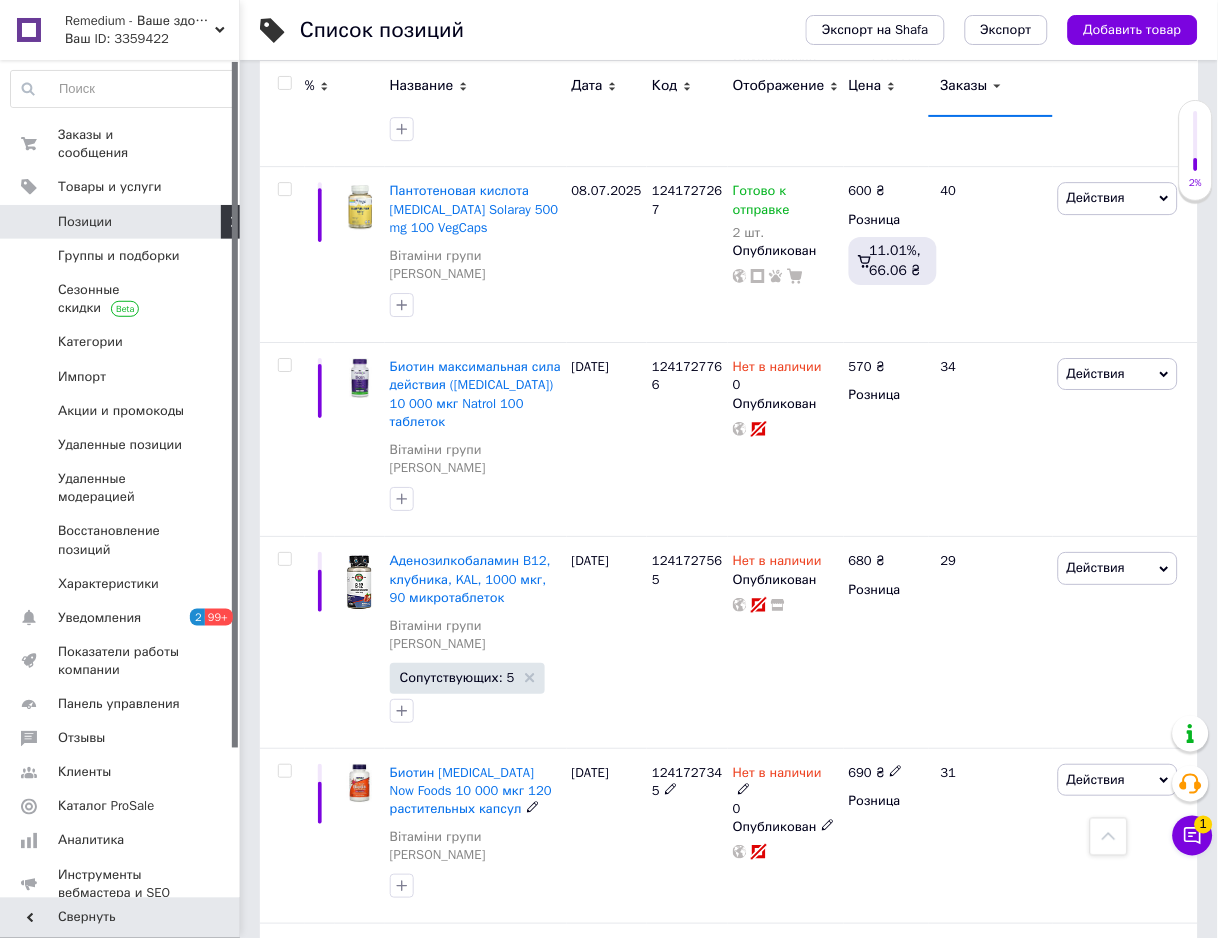 scroll, scrollTop: 3777, scrollLeft: 0, axis: vertical 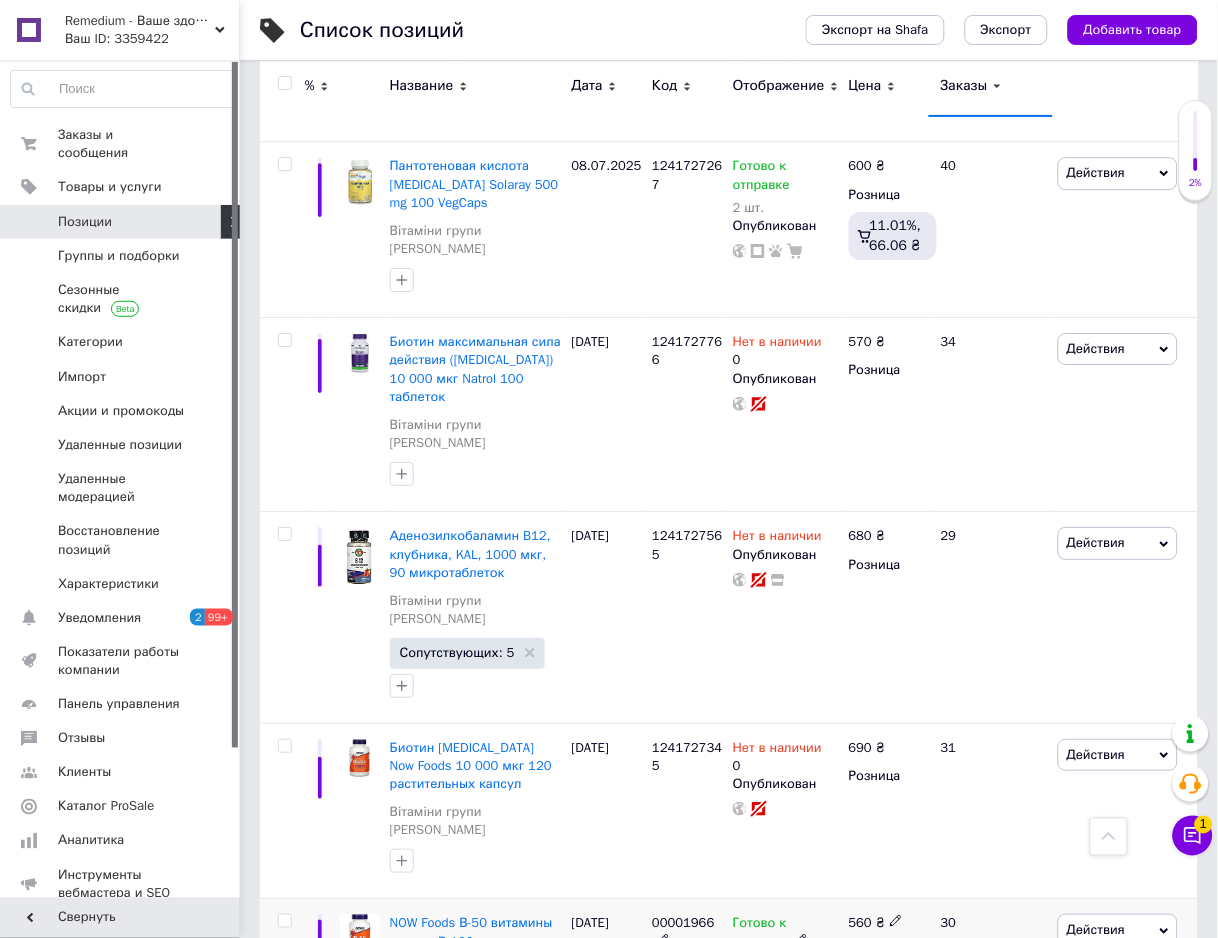 click on "00001966" at bounding box center (683, 922) 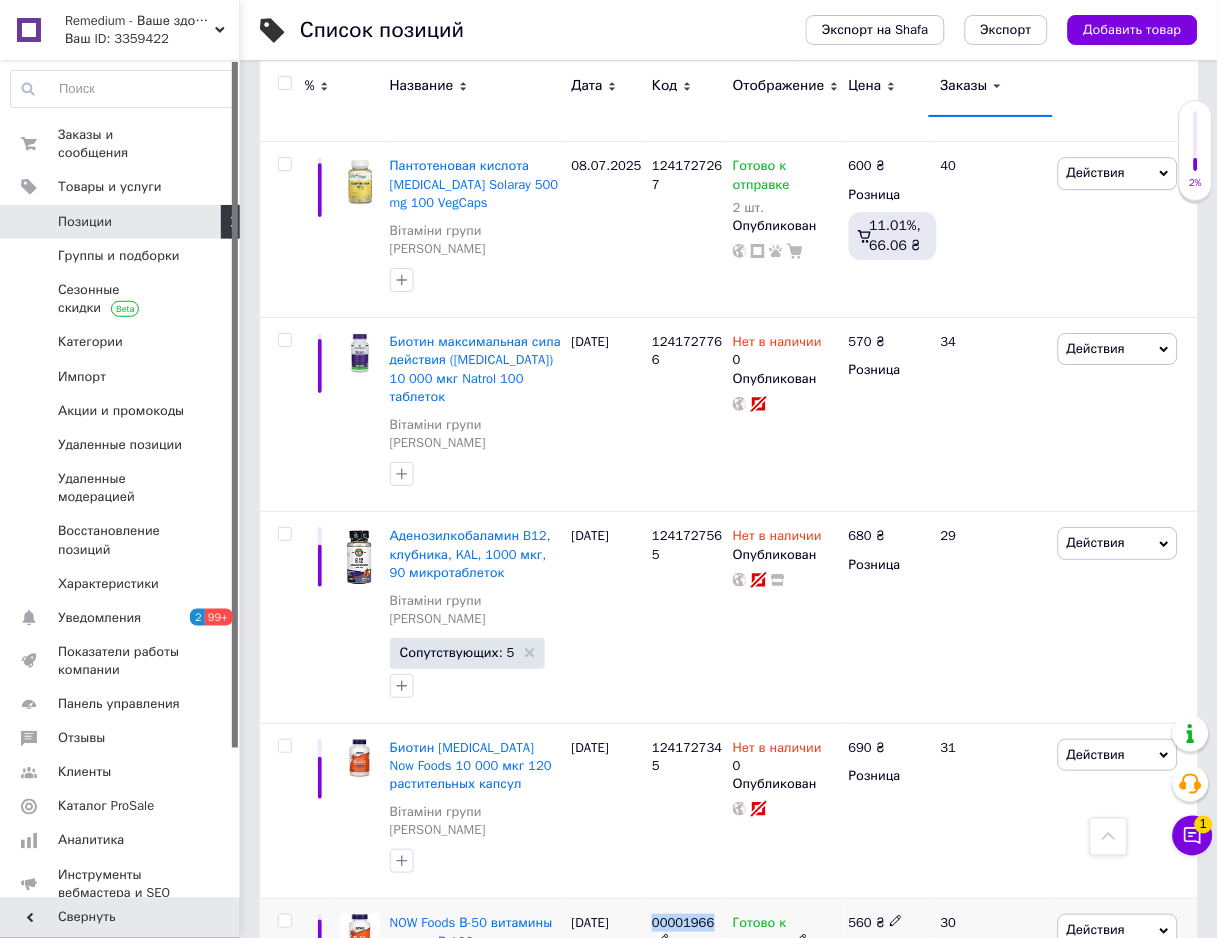click on "00001966" at bounding box center (683, 922) 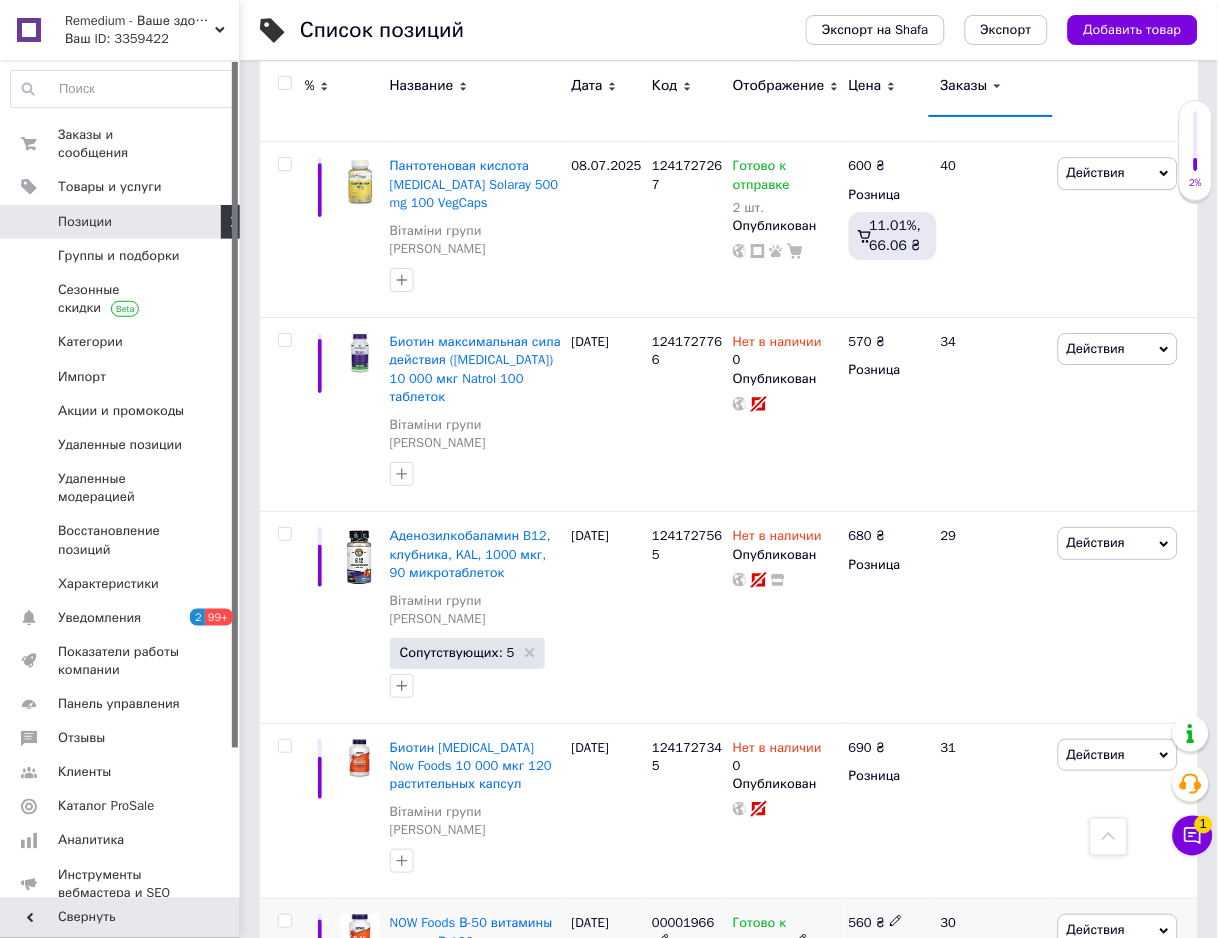 click on "NOW Foods В-50 витамины группы В 100 растительных капсул Вітаміни групи В" at bounding box center [476, 969] 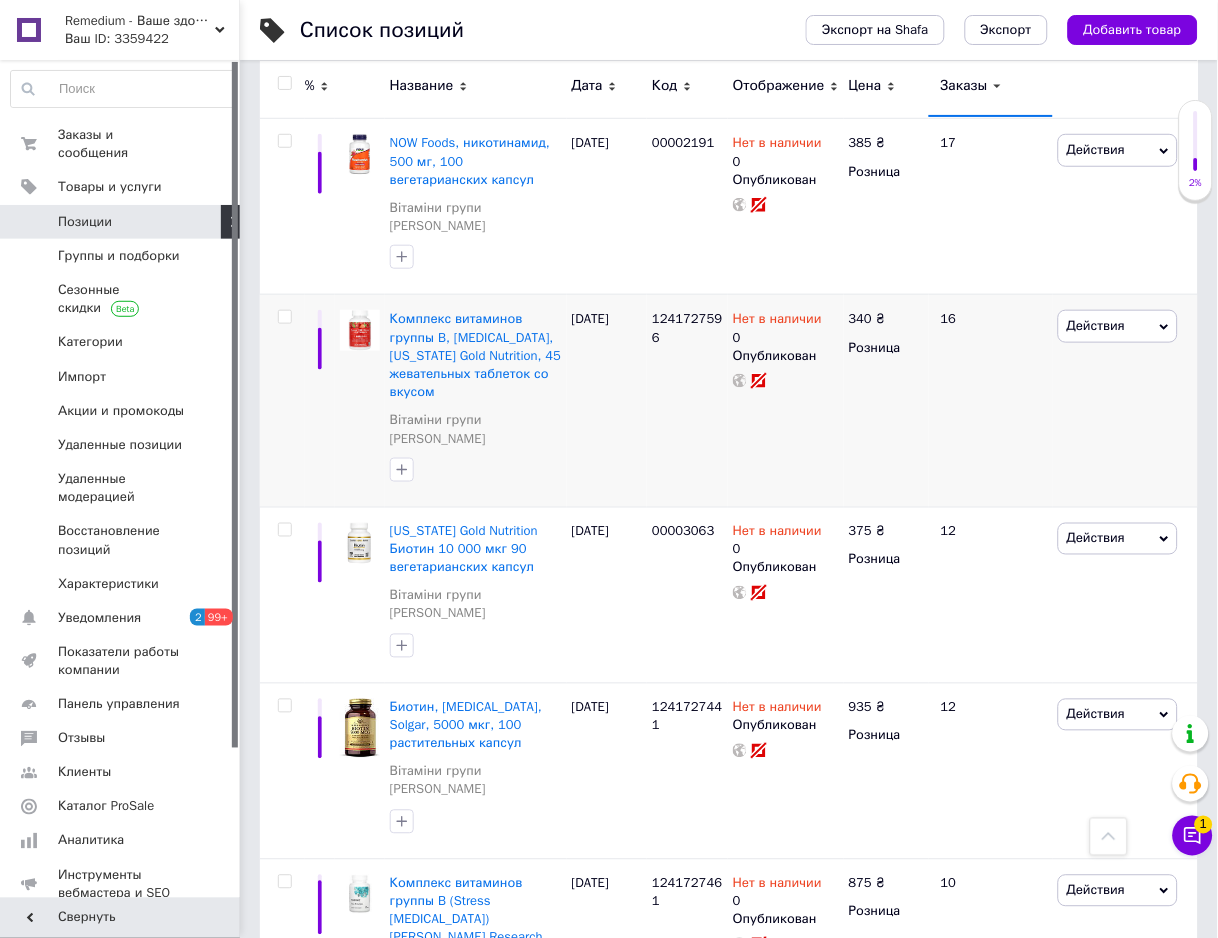 scroll, scrollTop: 5888, scrollLeft: 0, axis: vertical 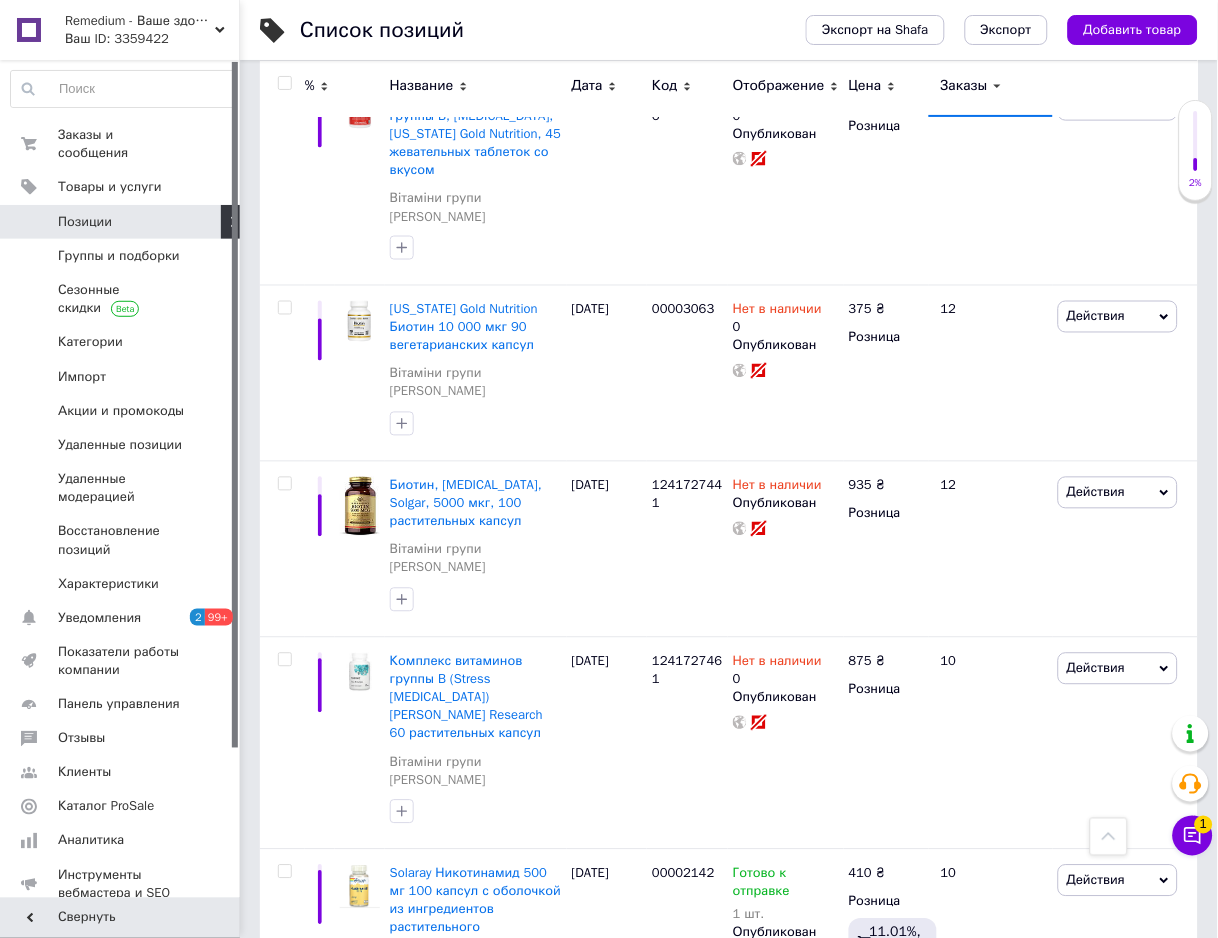 click on "00002533" at bounding box center [683, 1085] 